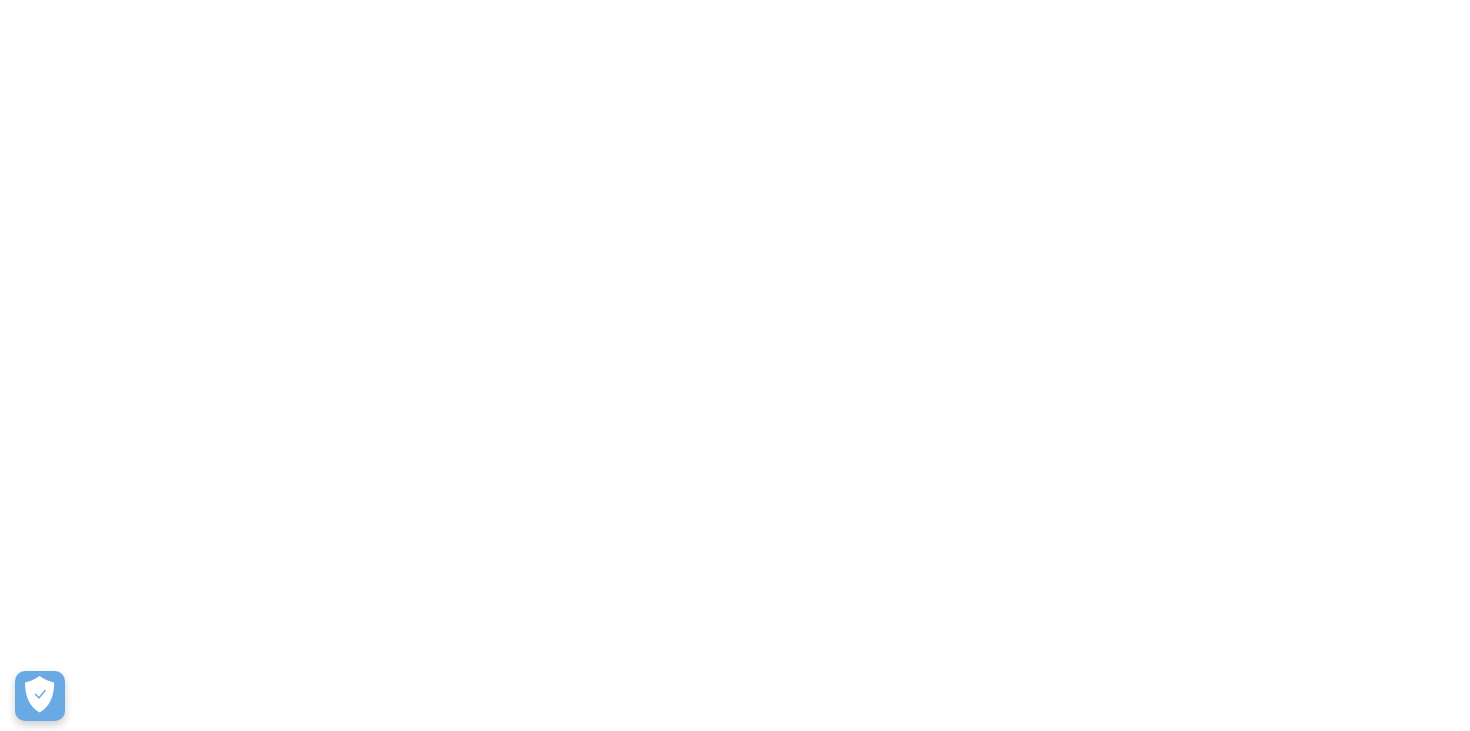 scroll, scrollTop: 0, scrollLeft: 0, axis: both 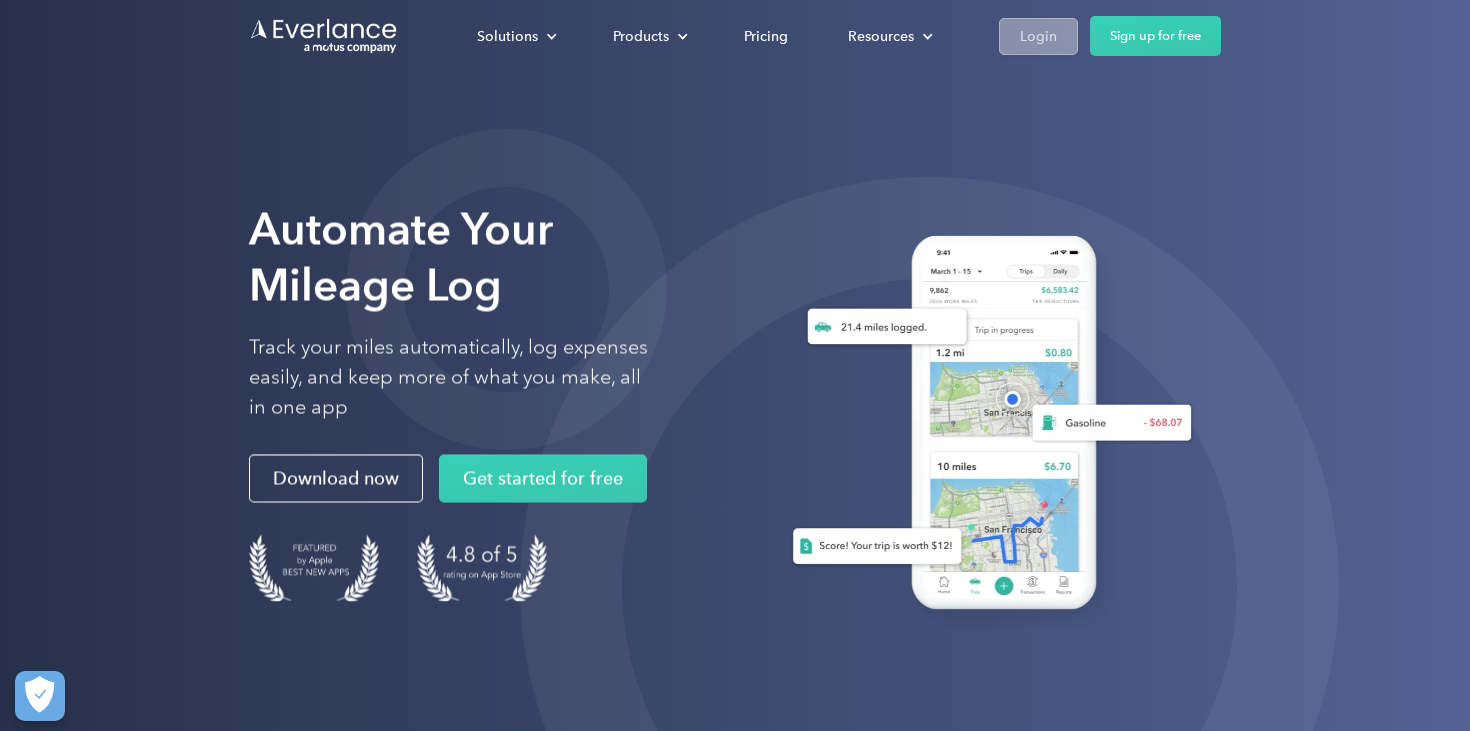 click on "Login" at bounding box center [1038, 36] 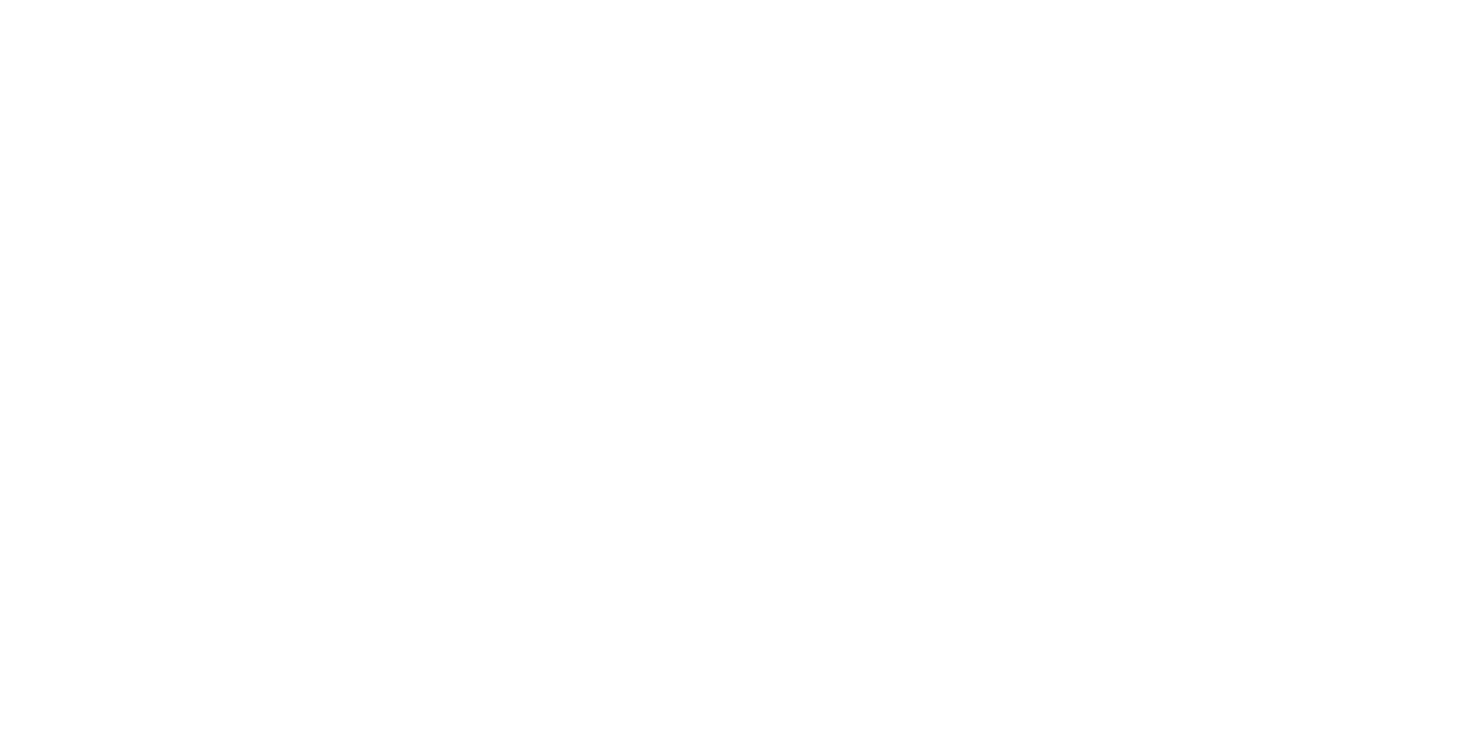 scroll, scrollTop: 0, scrollLeft: 0, axis: both 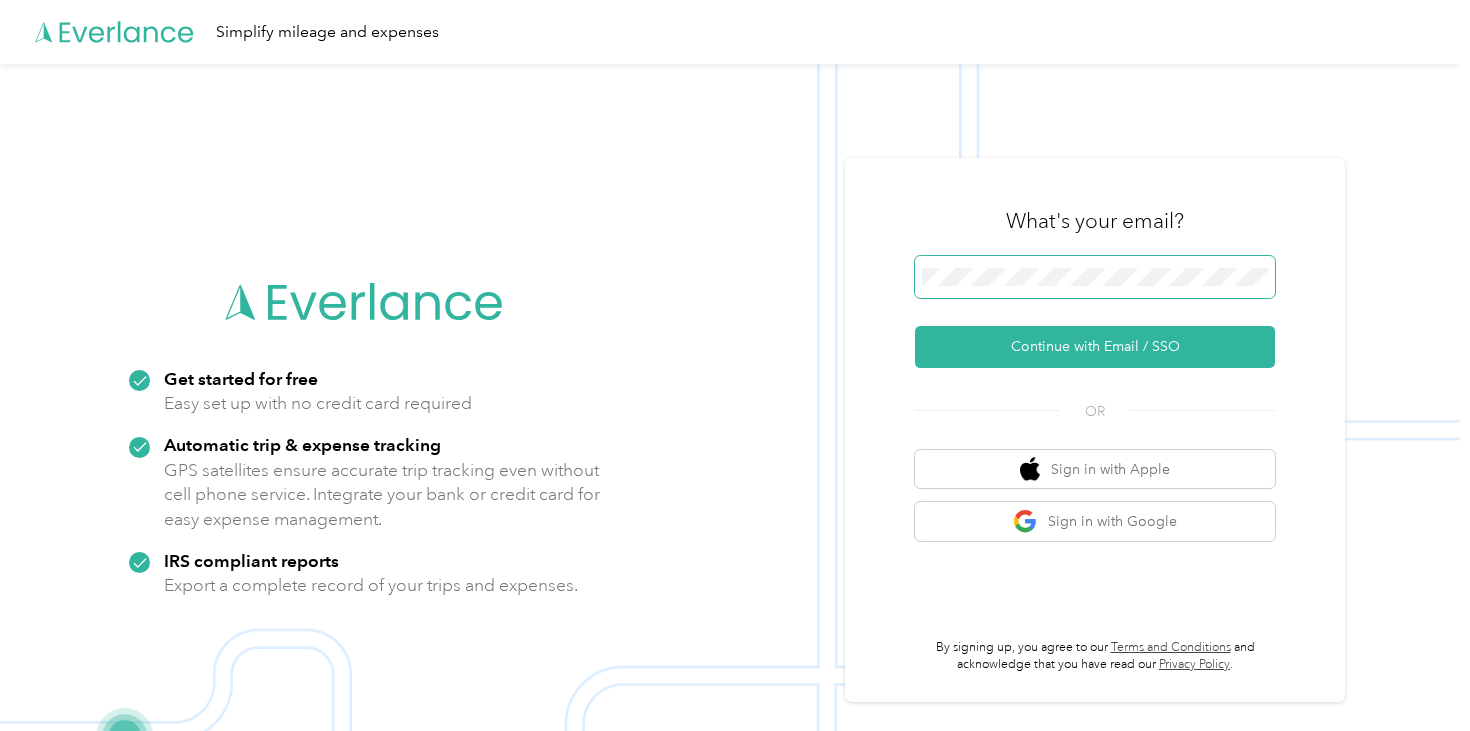click at bounding box center [1095, 277] 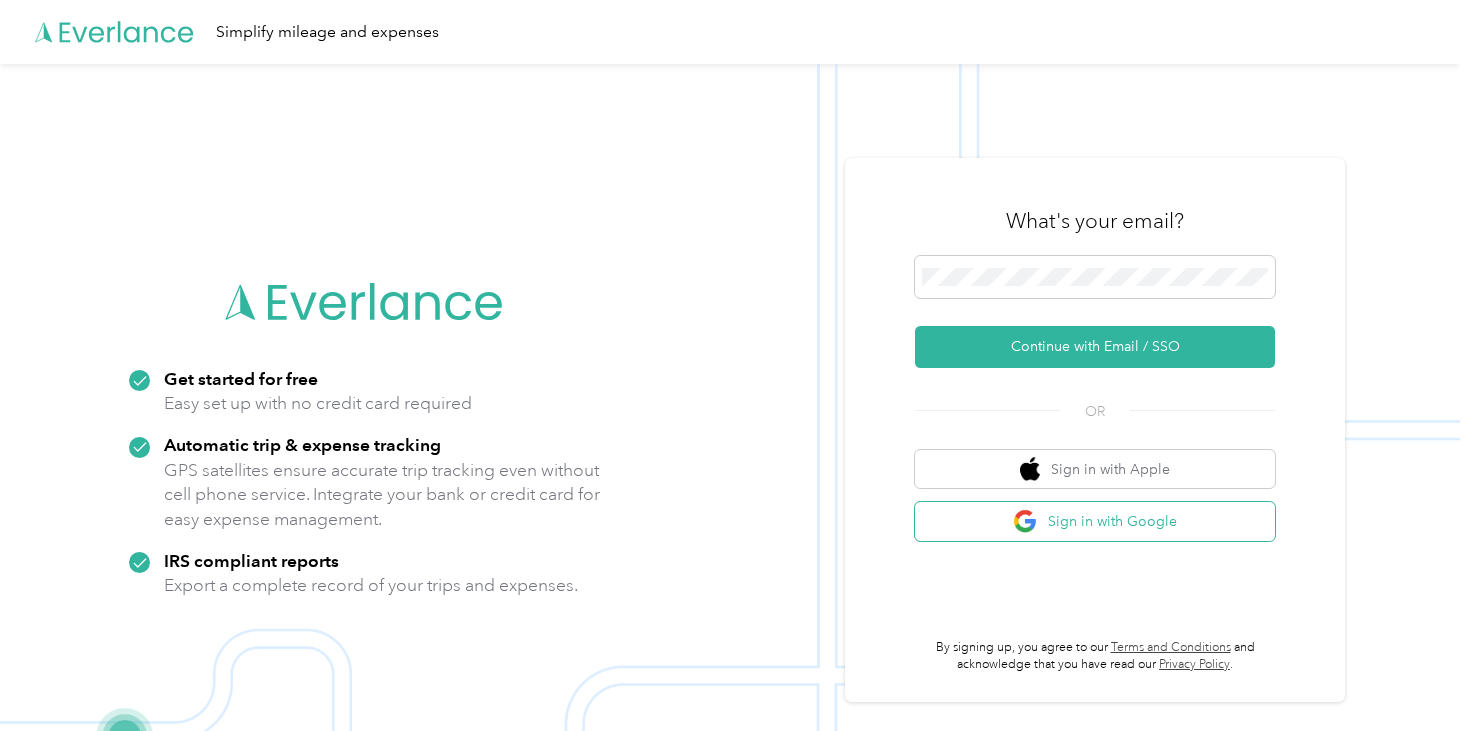 click on "Sign in with Google" at bounding box center [1095, 521] 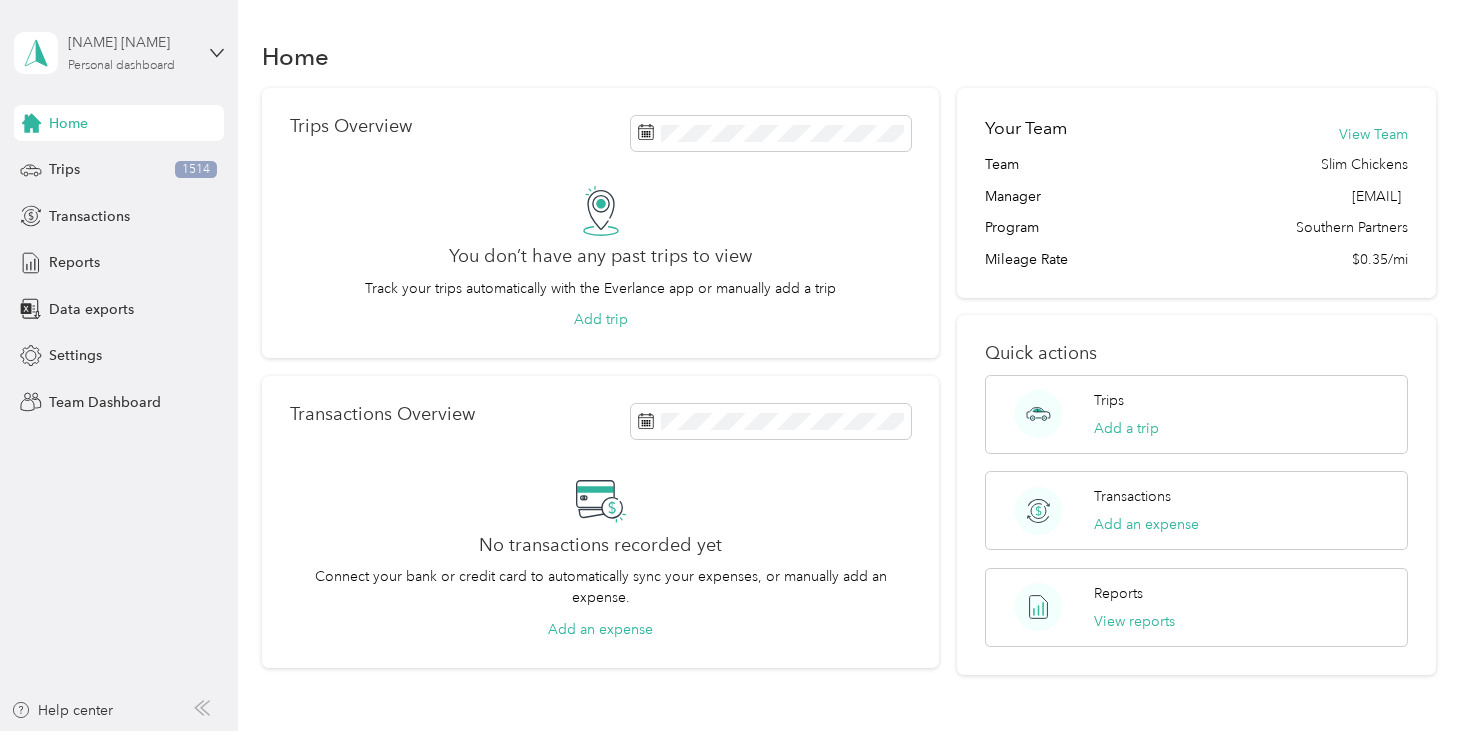 click on "David Bagwell Personal dashboard" at bounding box center (130, 52) 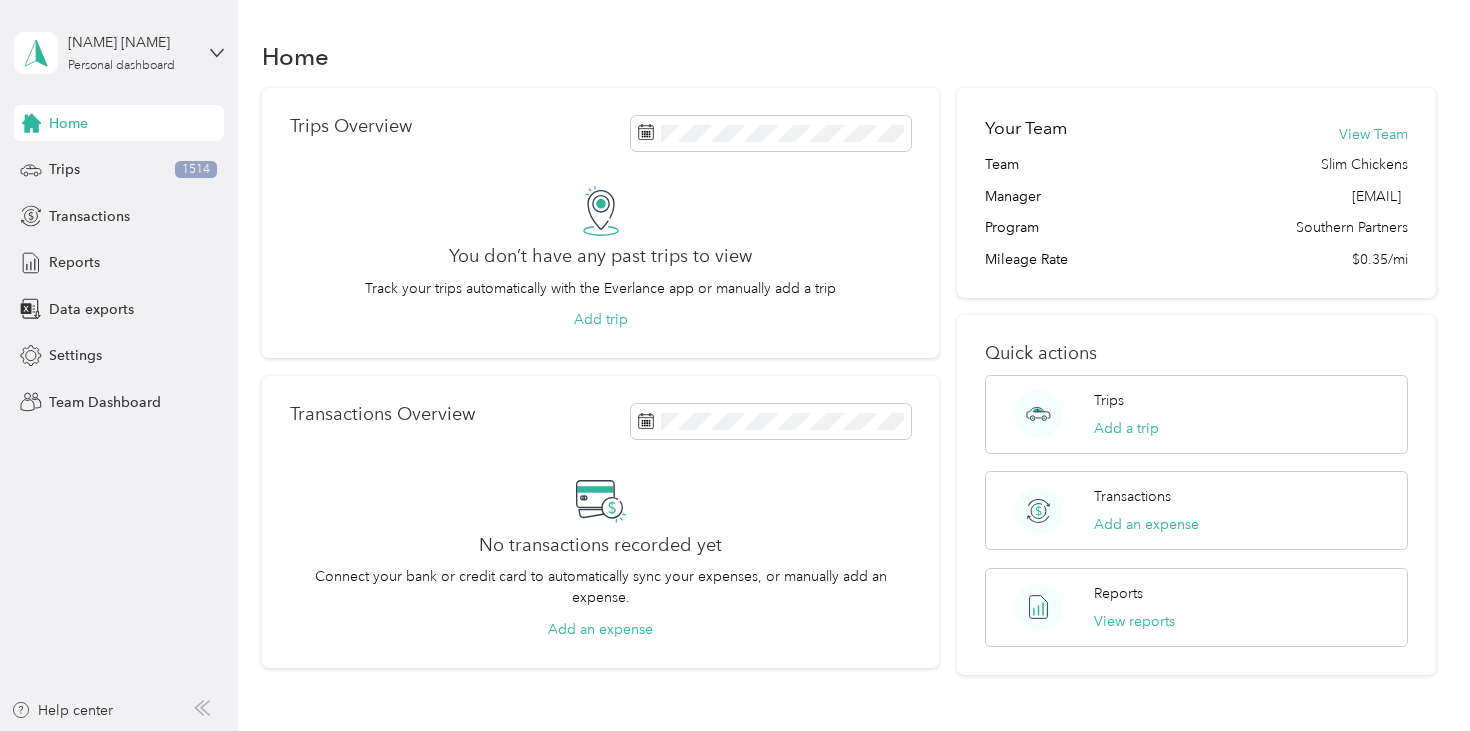 click on "Team dashboard" at bounding box center (166, 164) 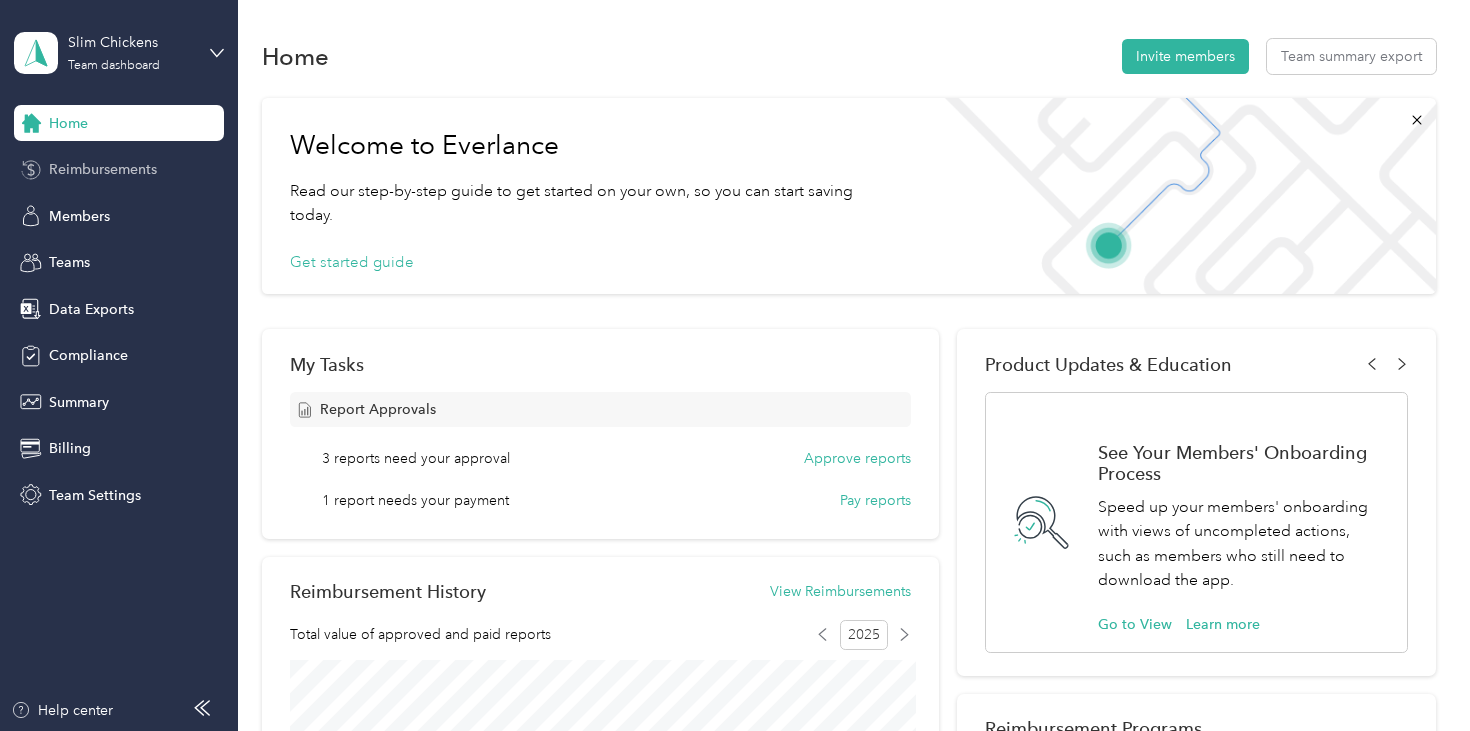 click on "Reimbursements" at bounding box center [103, 169] 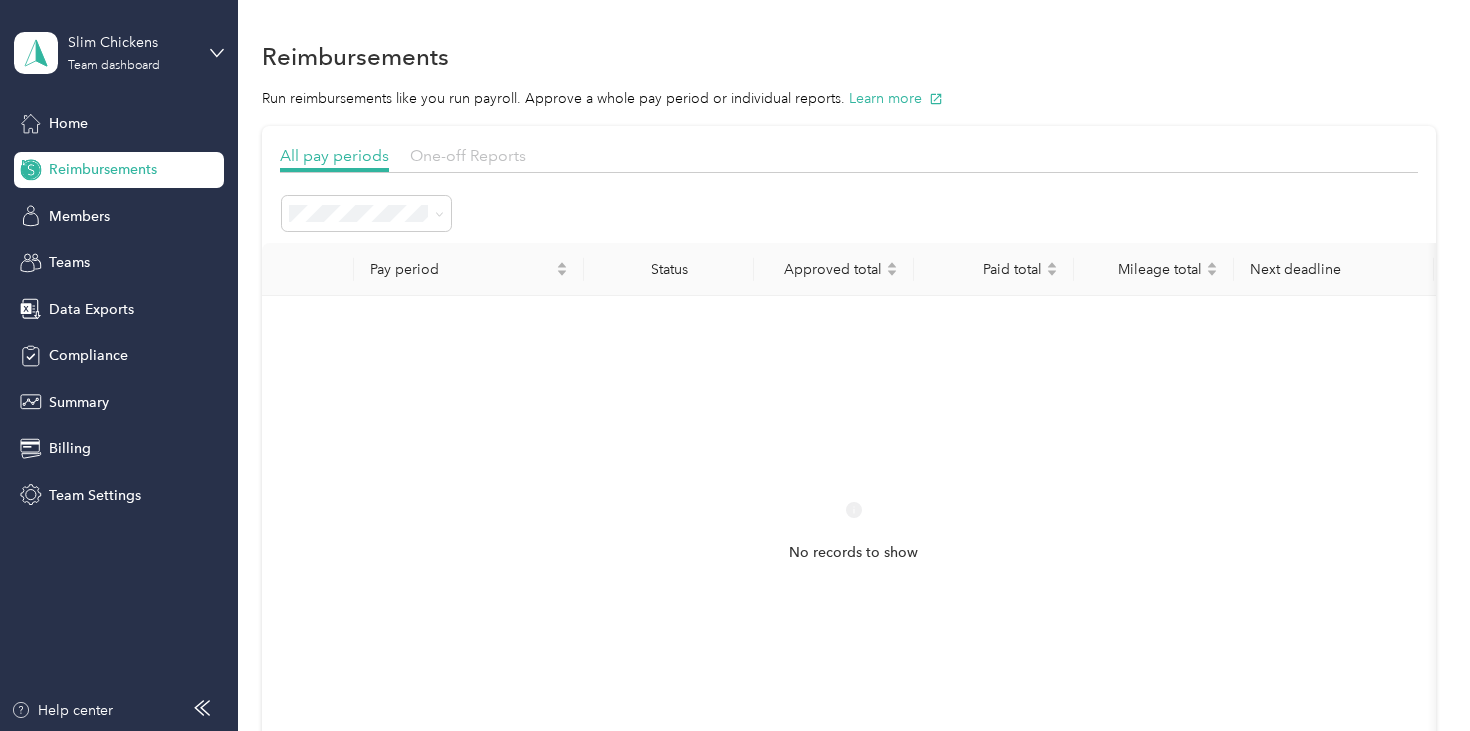 click on "One-off Reports" at bounding box center (468, 155) 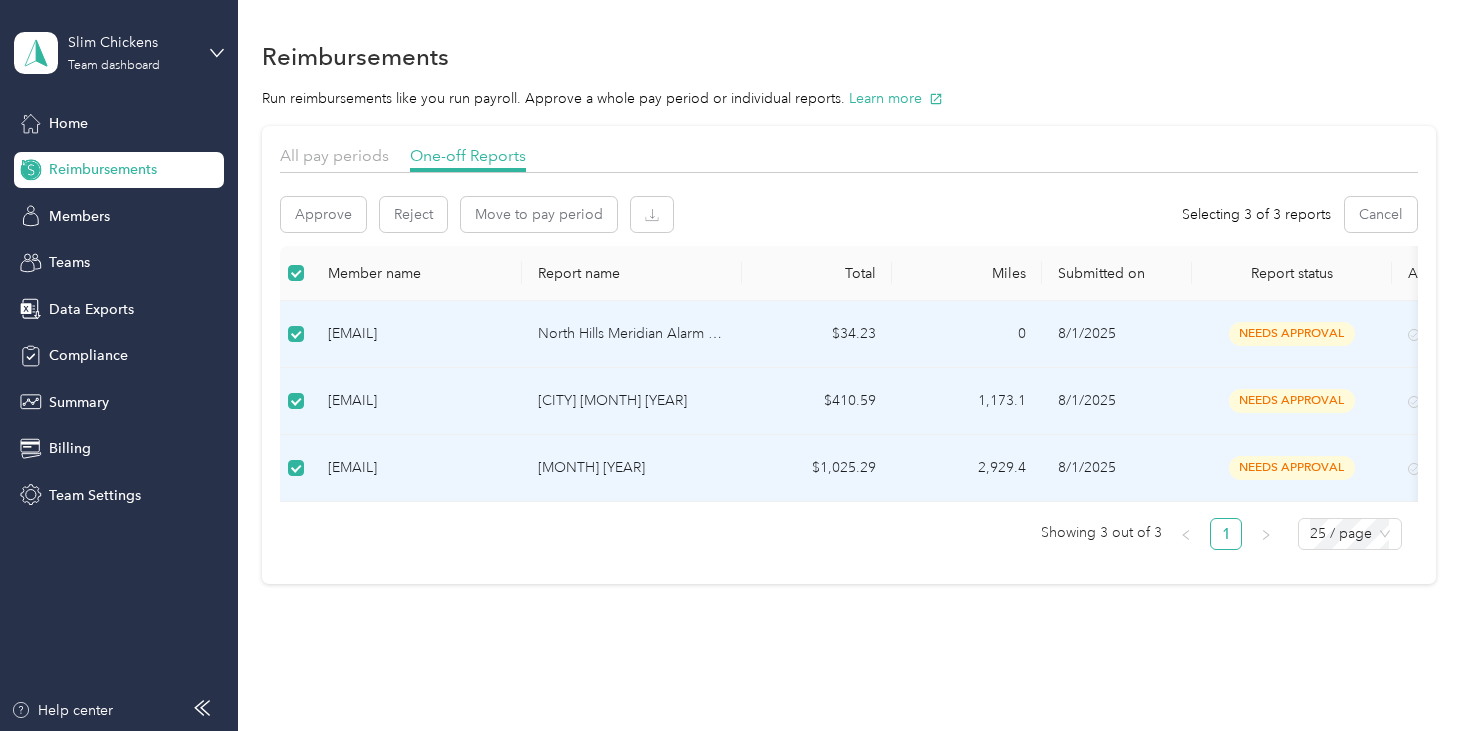 click on "Approve Reject Move to pay period Selecting 3 of 3 reports Cancel" at bounding box center [849, 214] 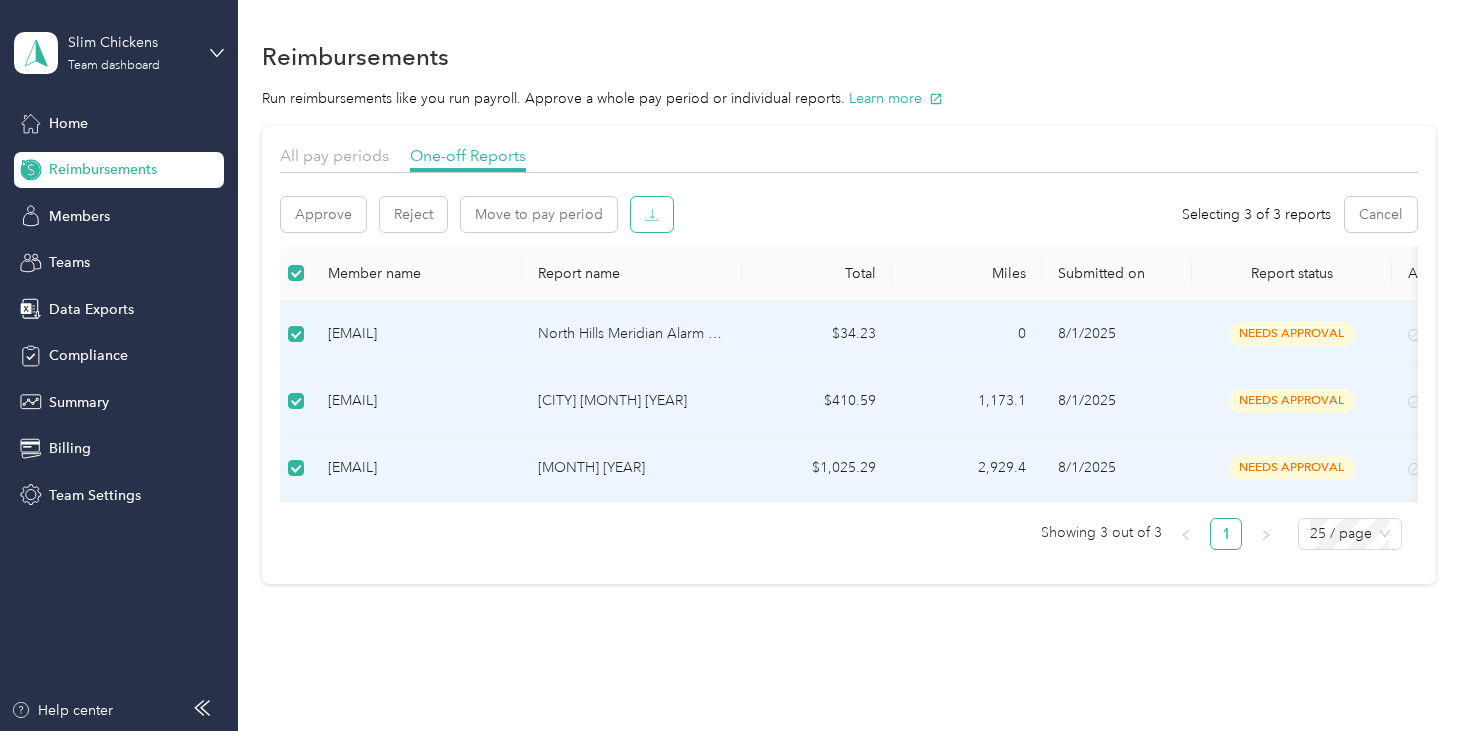 click at bounding box center [652, 214] 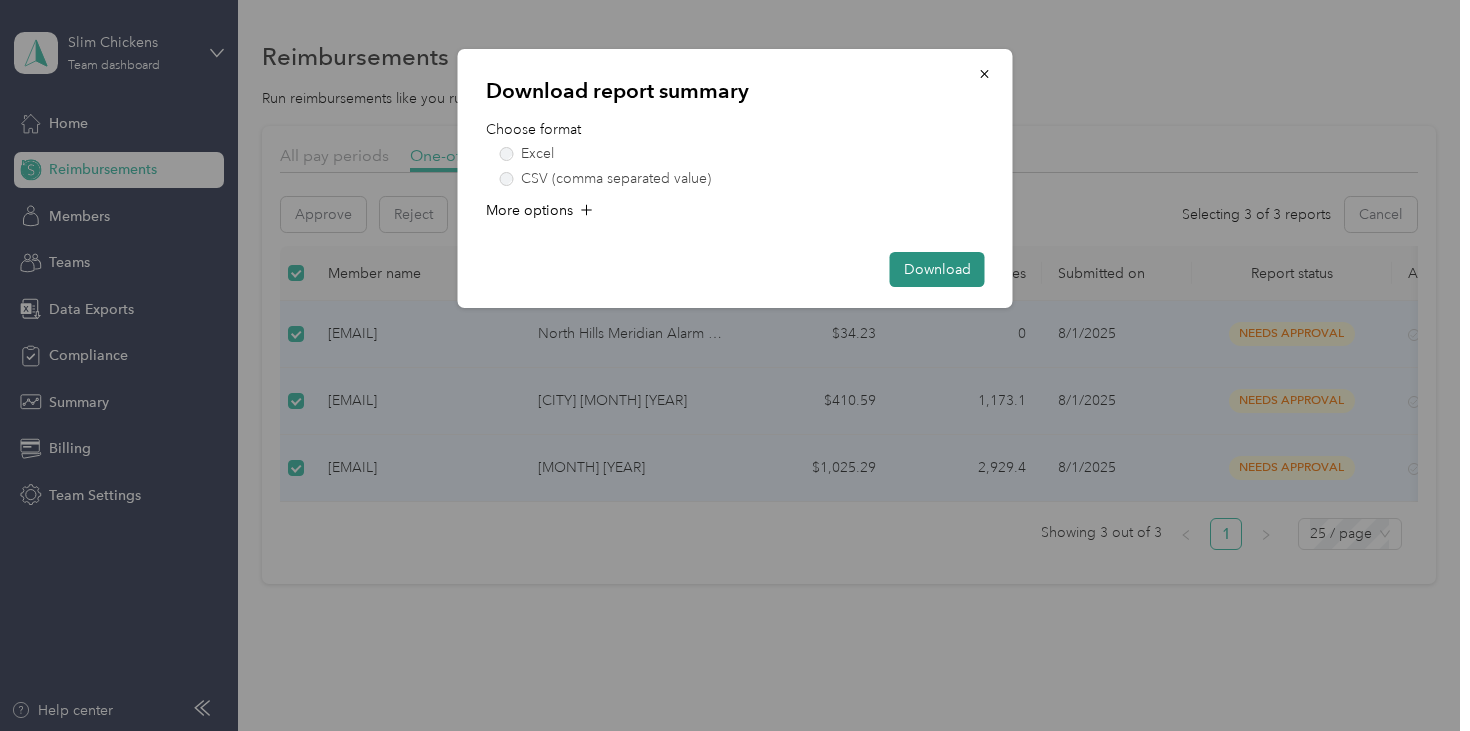 click on "Download" at bounding box center [937, 269] 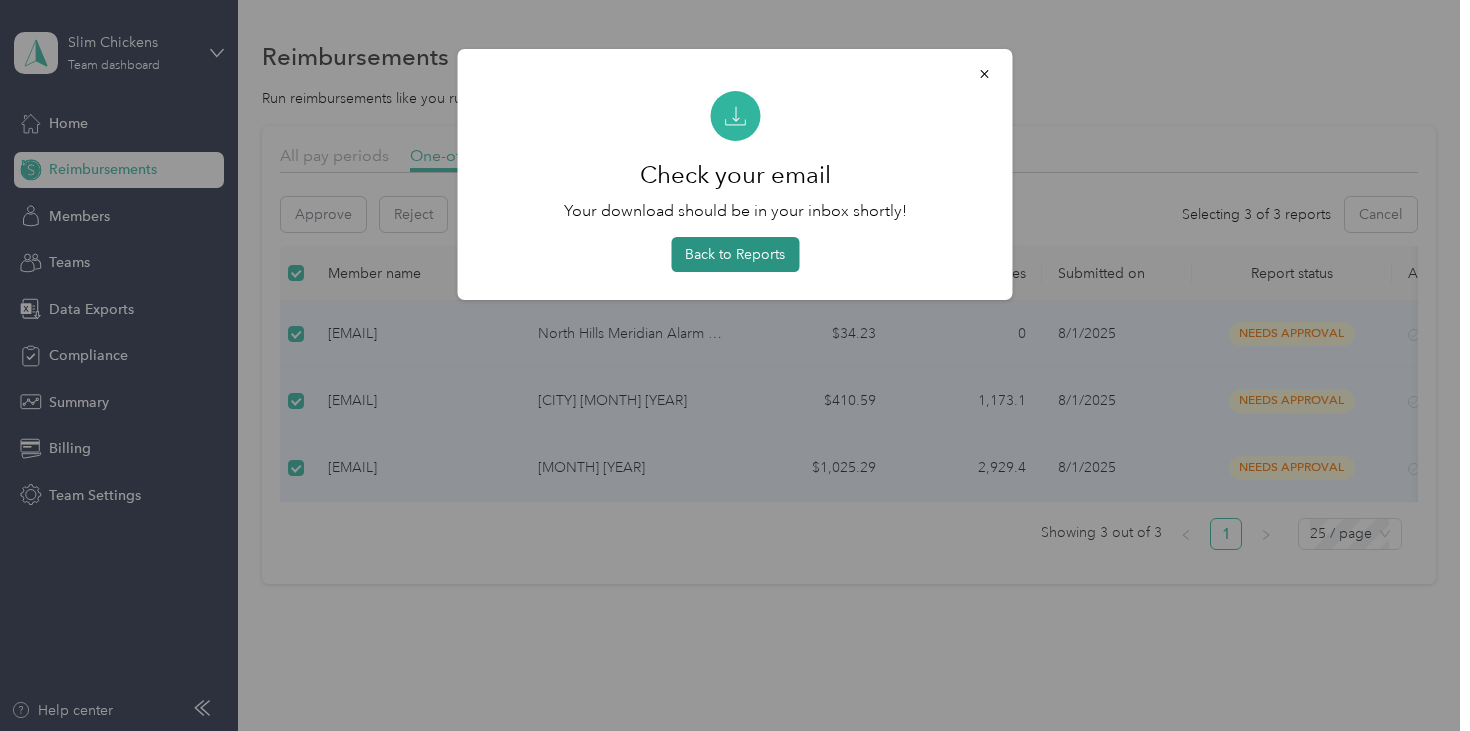 click on "Back to Reports" at bounding box center [735, 254] 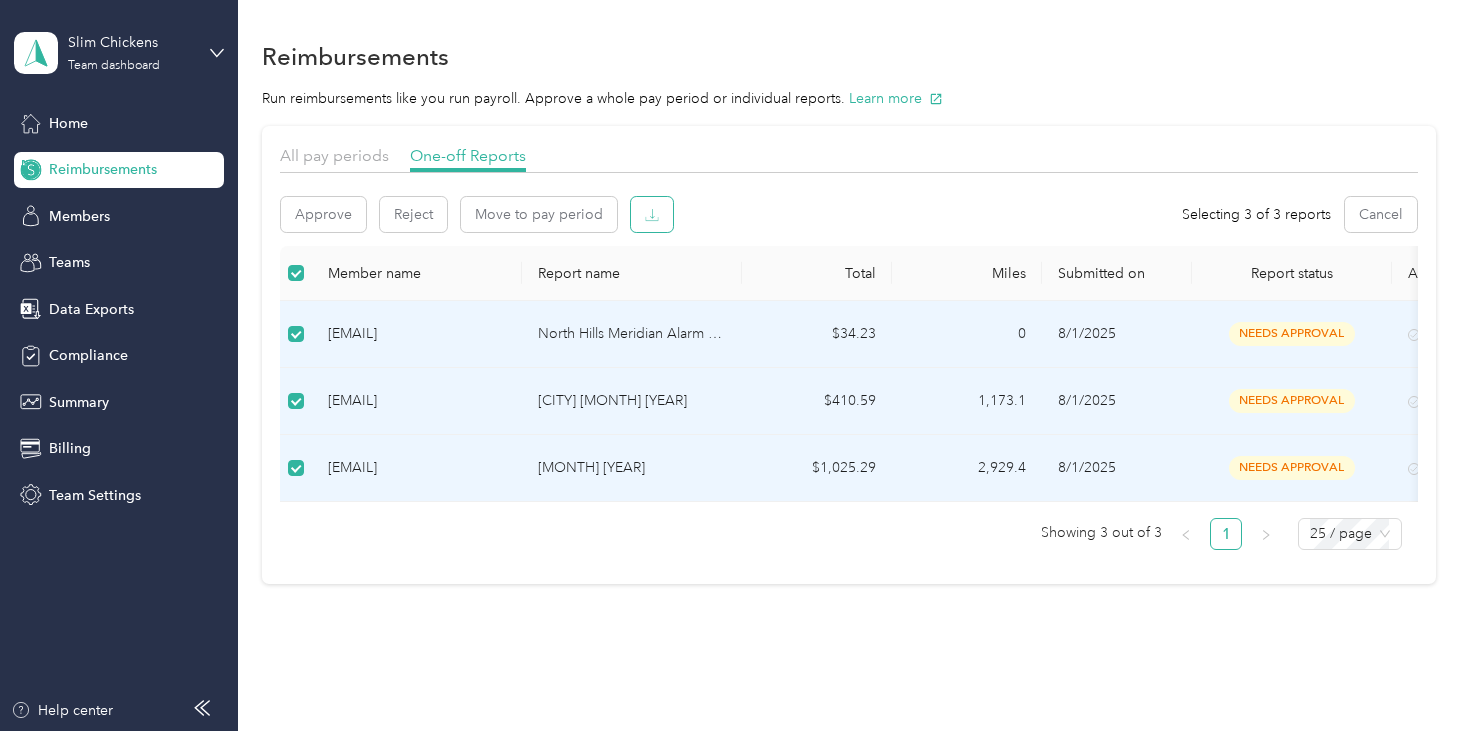 click 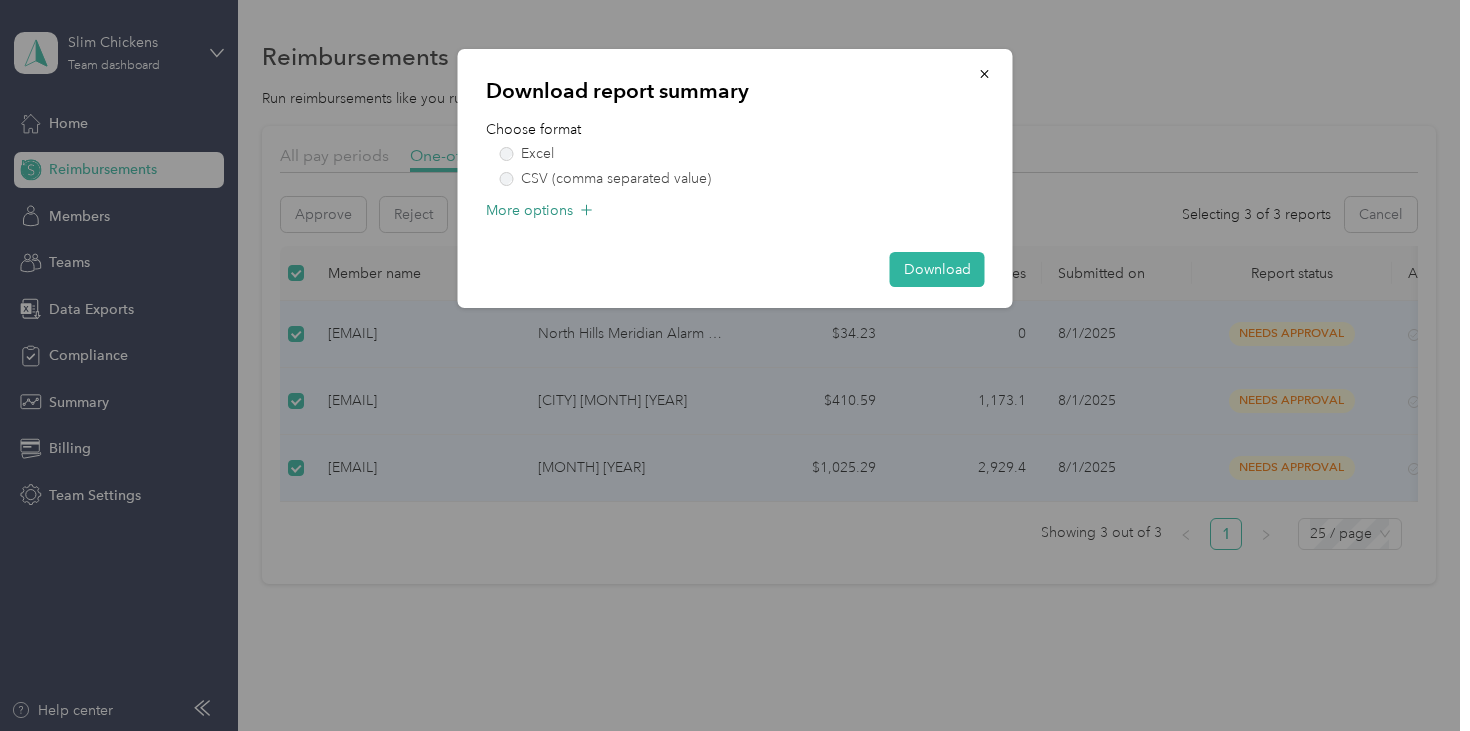 click on "More options" at bounding box center [529, 210] 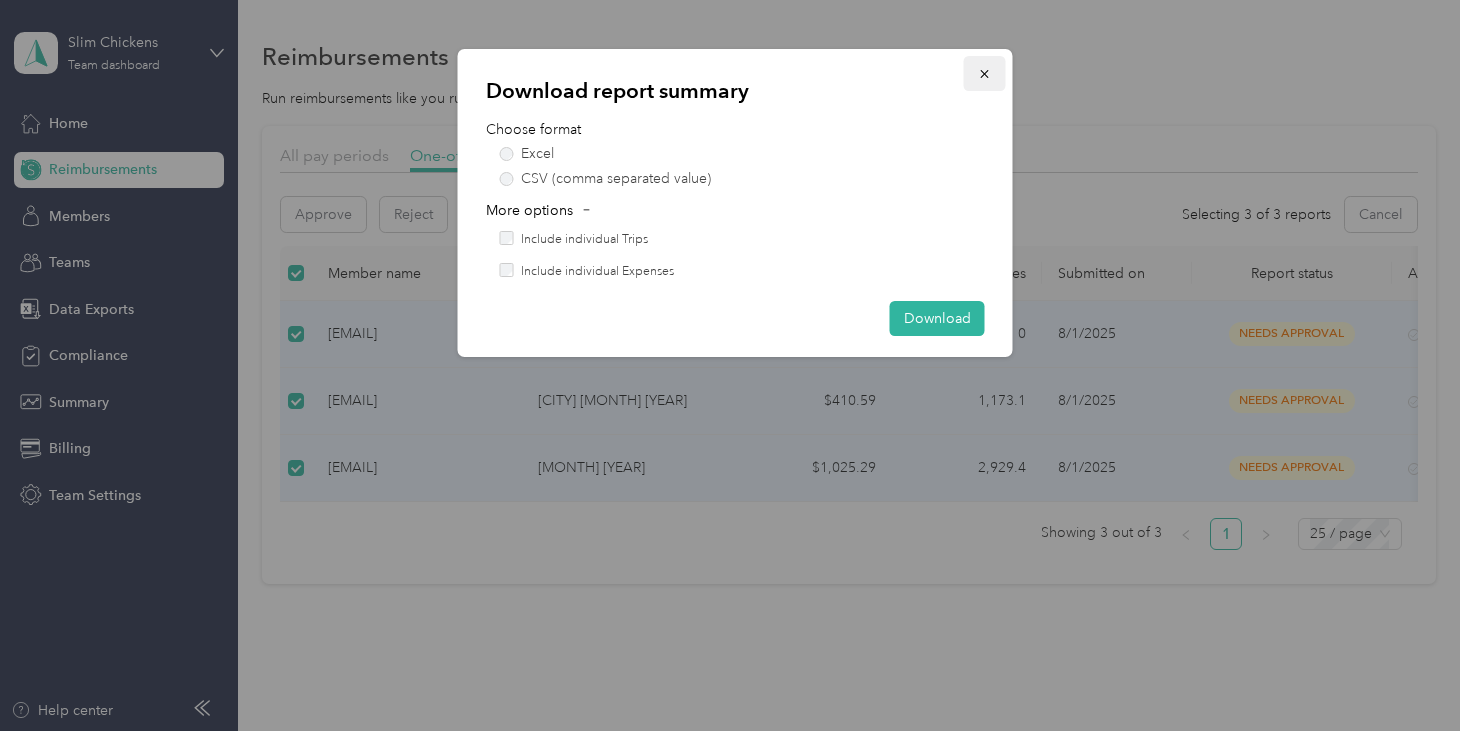 click 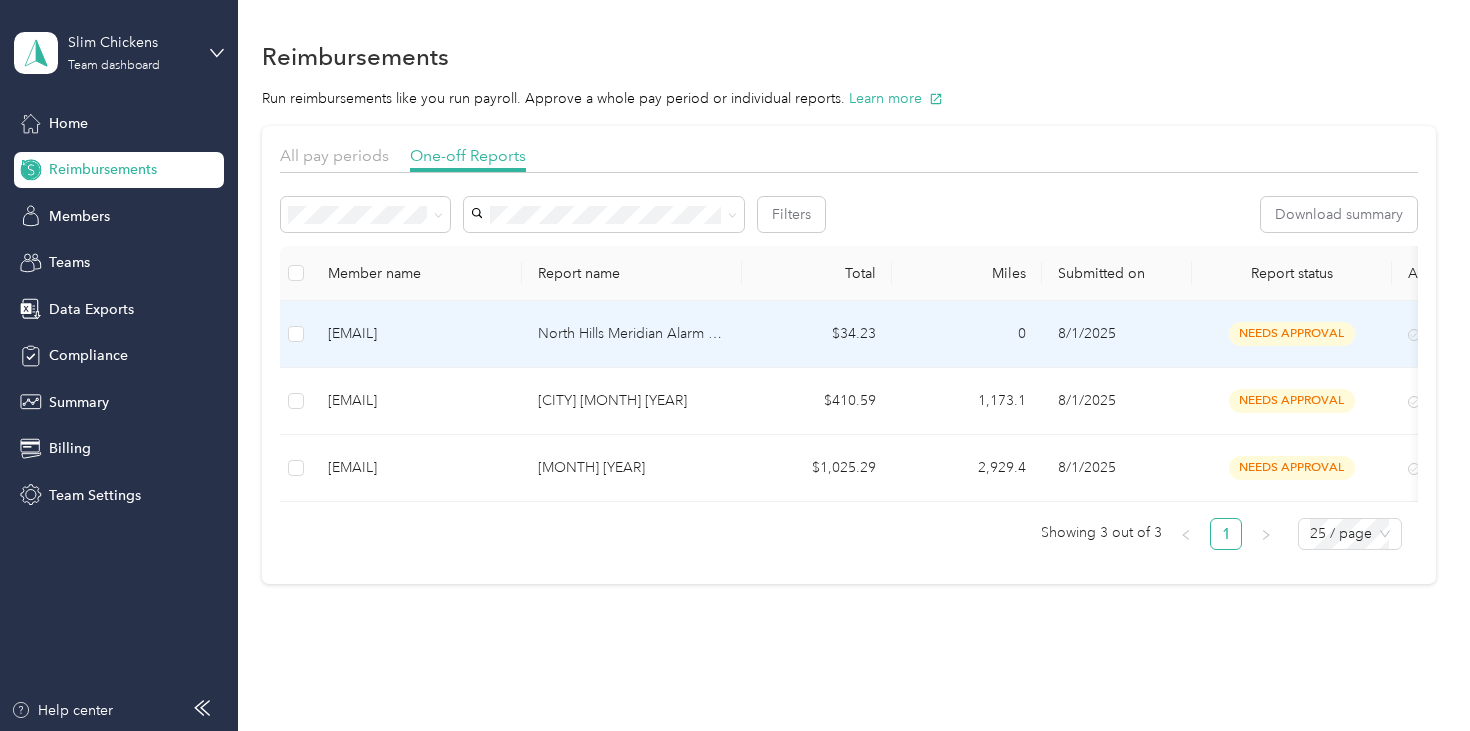 click on "North Hills Meridian Alarm Clock" at bounding box center (632, 334) 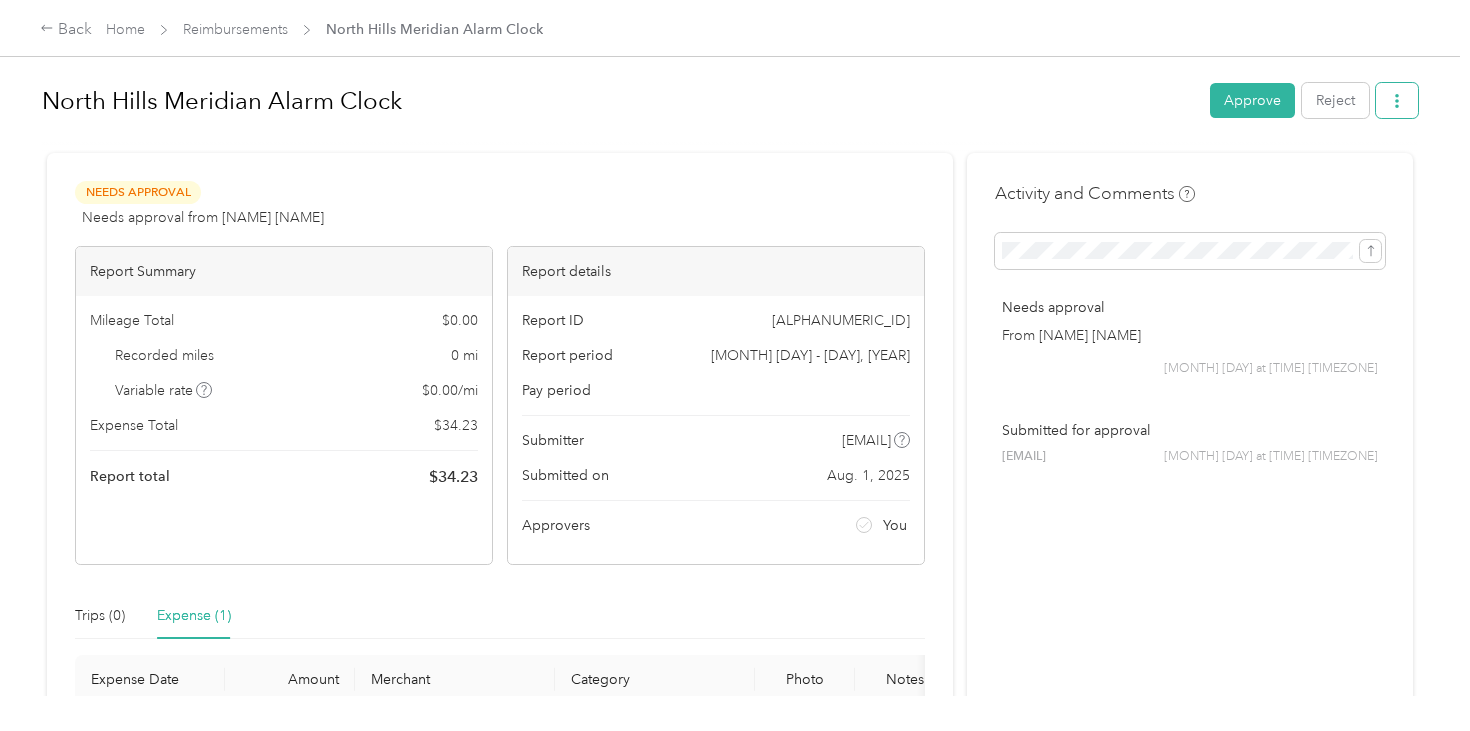 click at bounding box center (1397, 100) 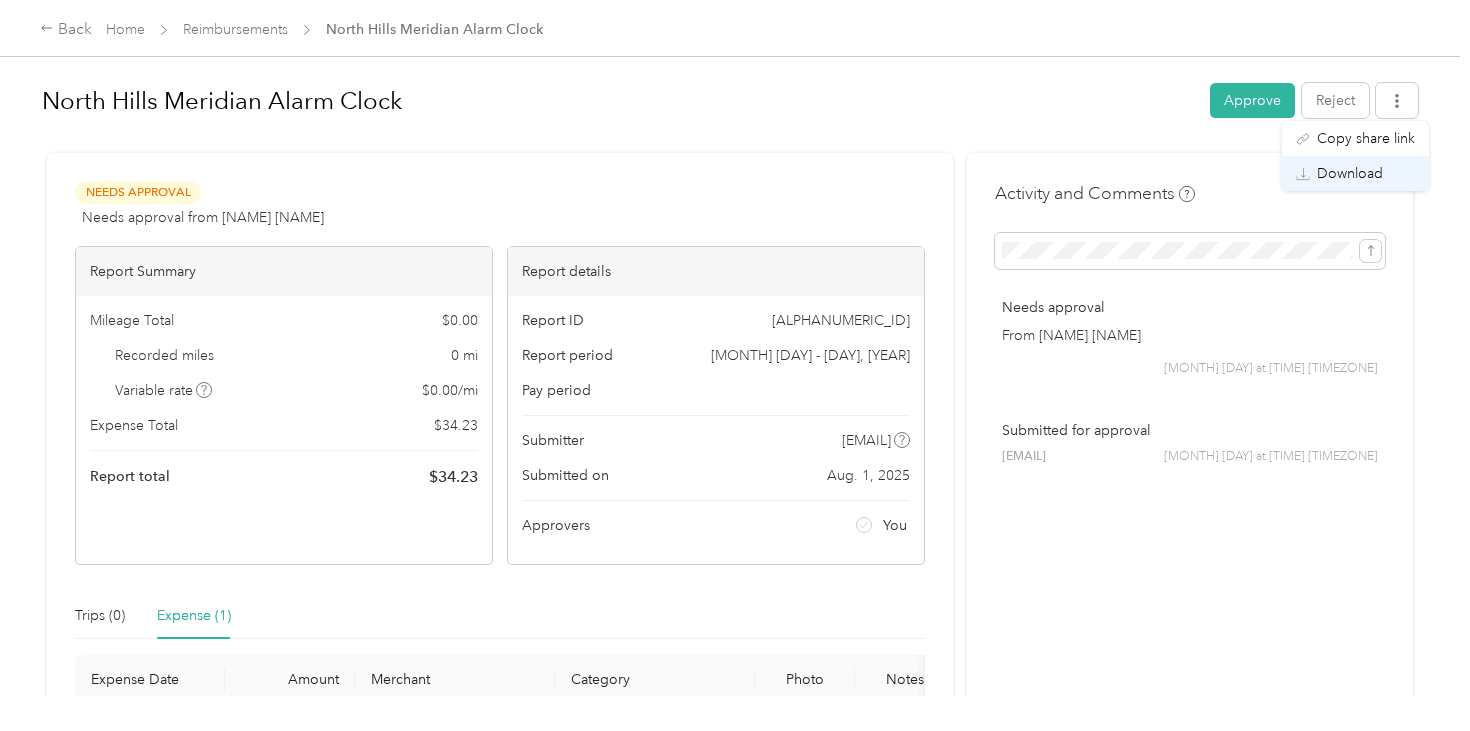 click on "Download" at bounding box center [1350, 173] 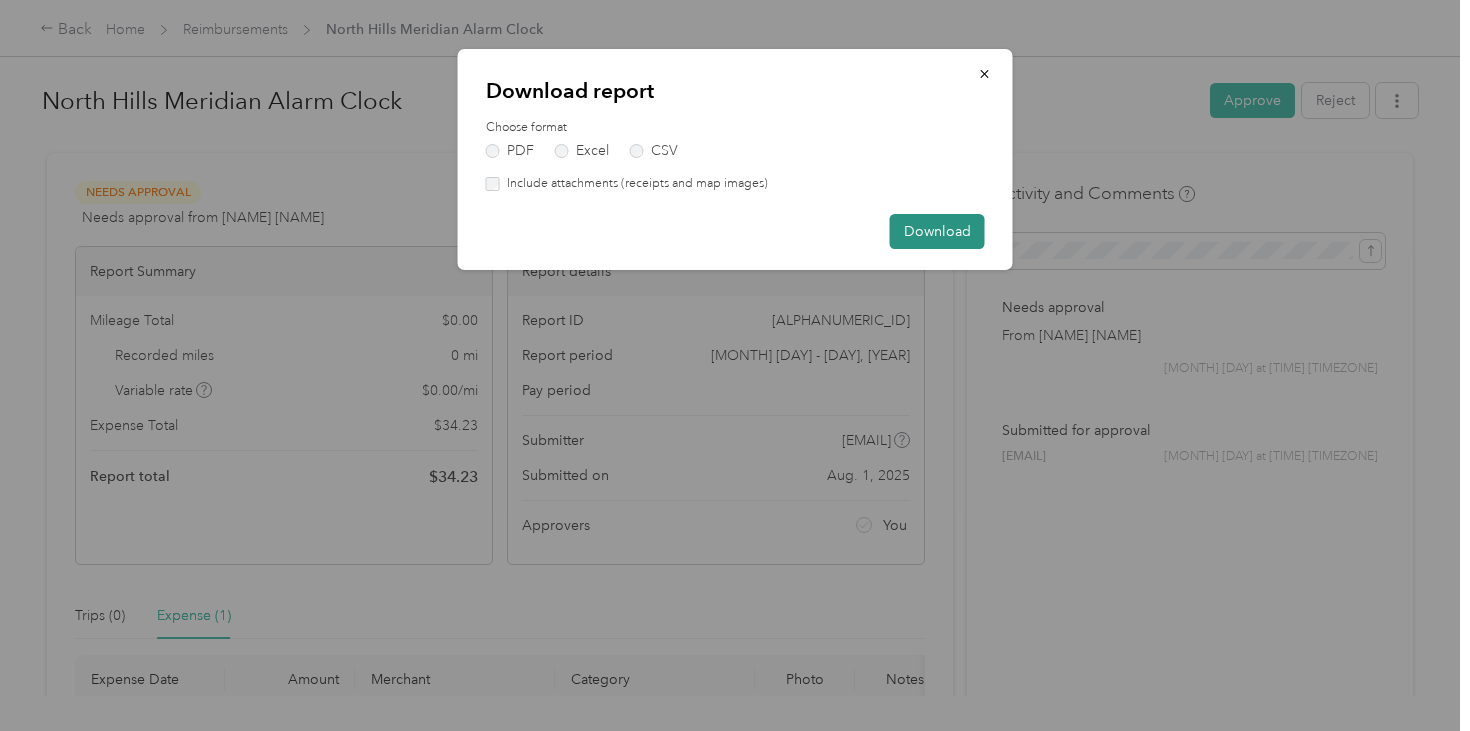 click on "Download" at bounding box center (937, 231) 